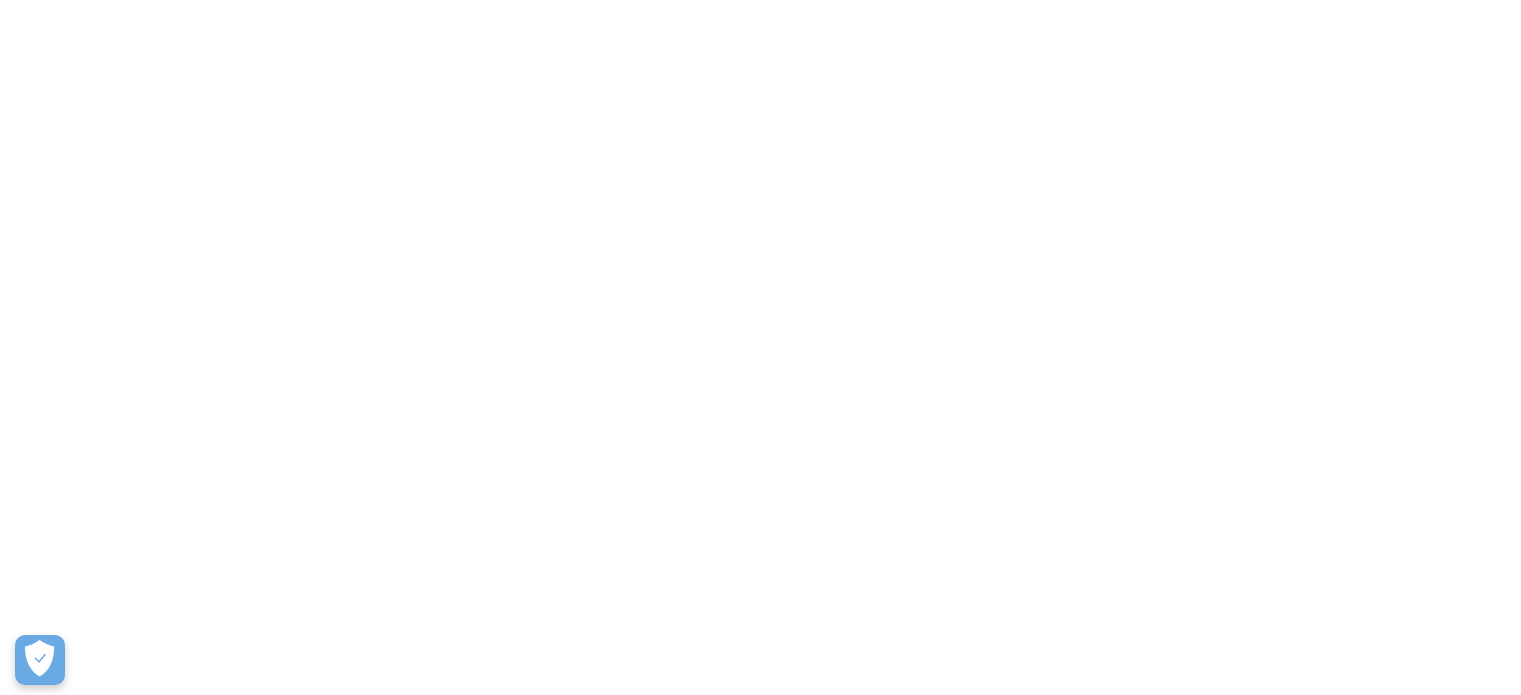 scroll, scrollTop: 0, scrollLeft: 0, axis: both 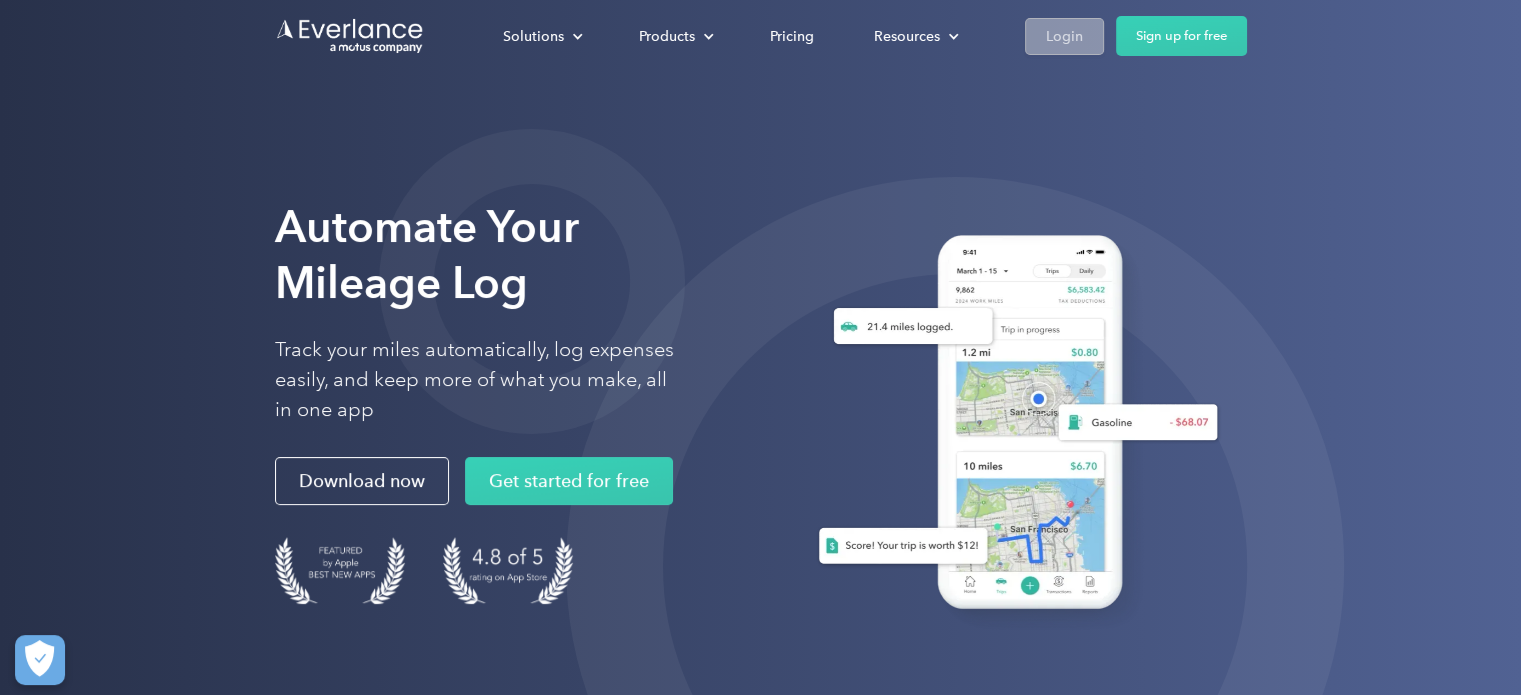 click on "Login" at bounding box center [1064, 36] 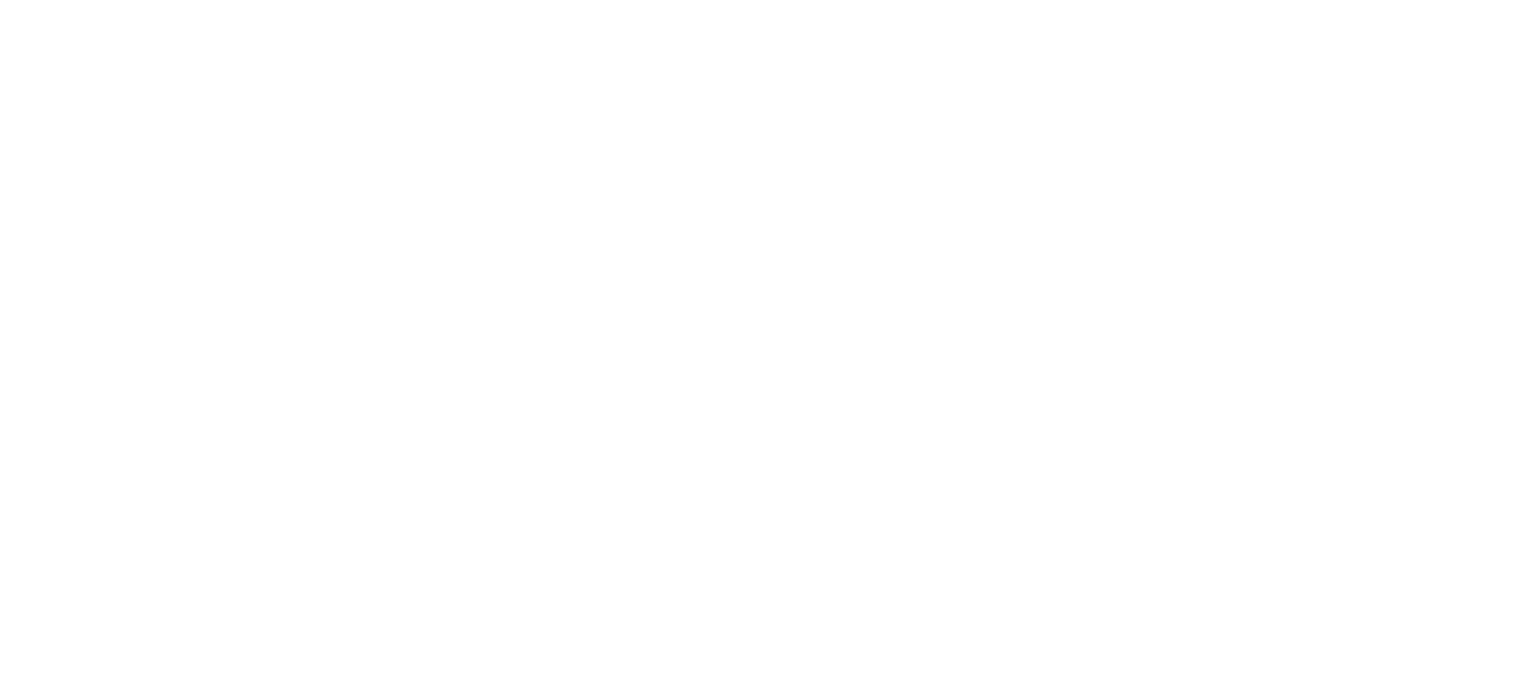 scroll, scrollTop: 0, scrollLeft: 0, axis: both 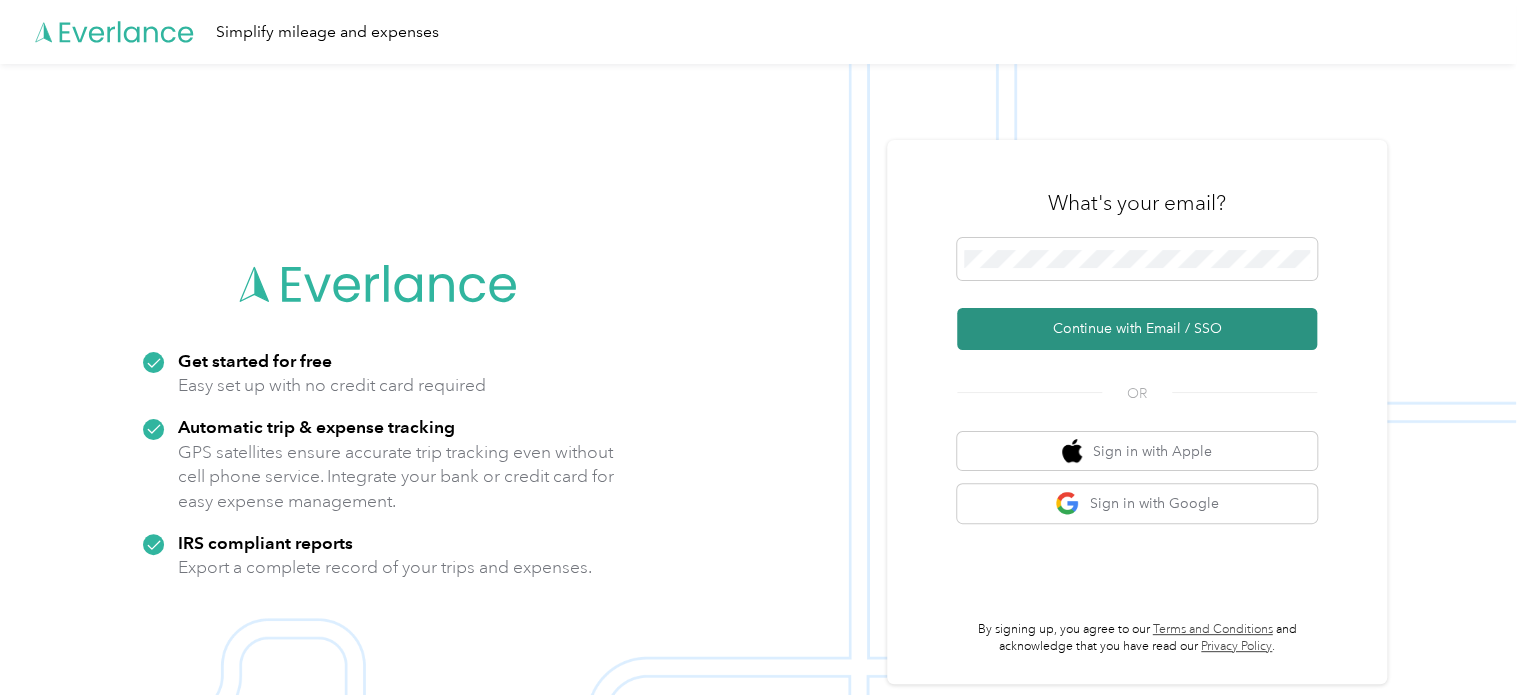 click on "Continue with Email / SSO" at bounding box center (1137, 329) 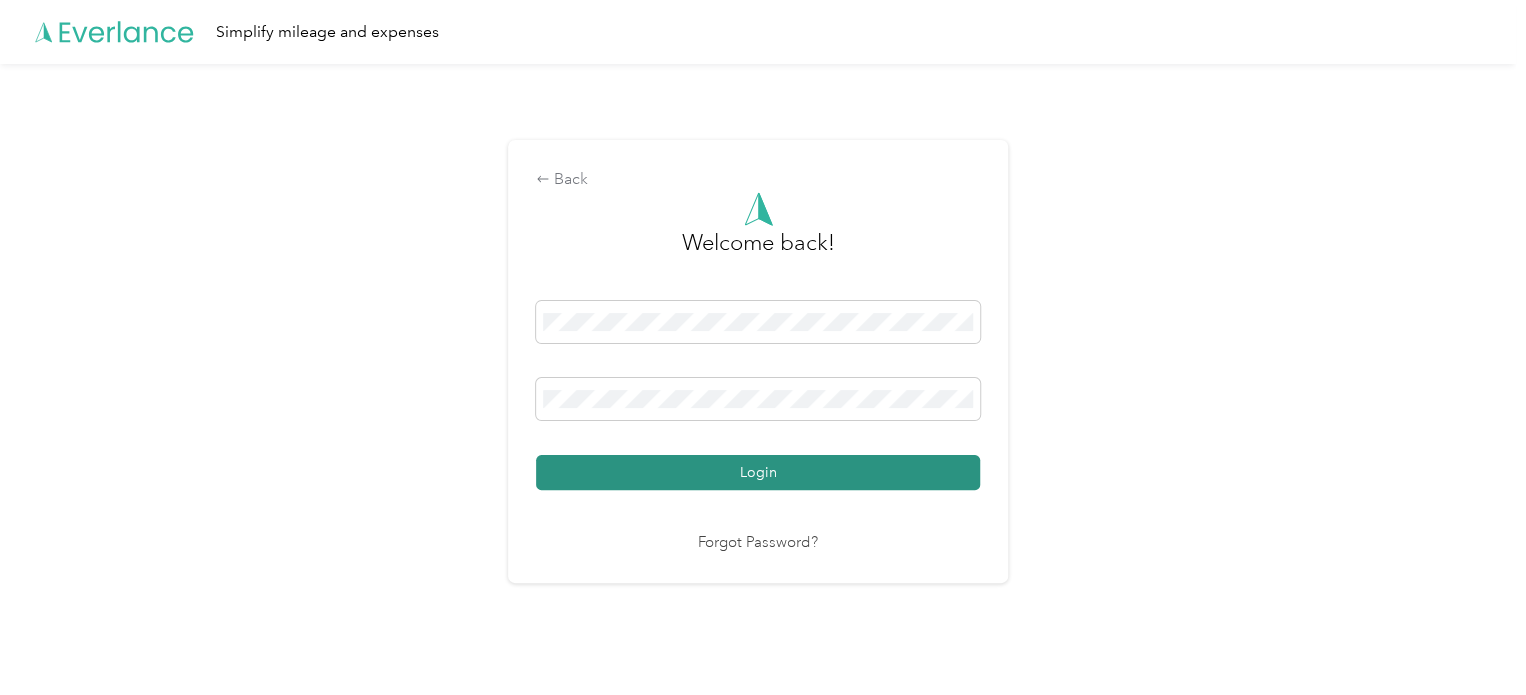 click on "Login" at bounding box center (758, 472) 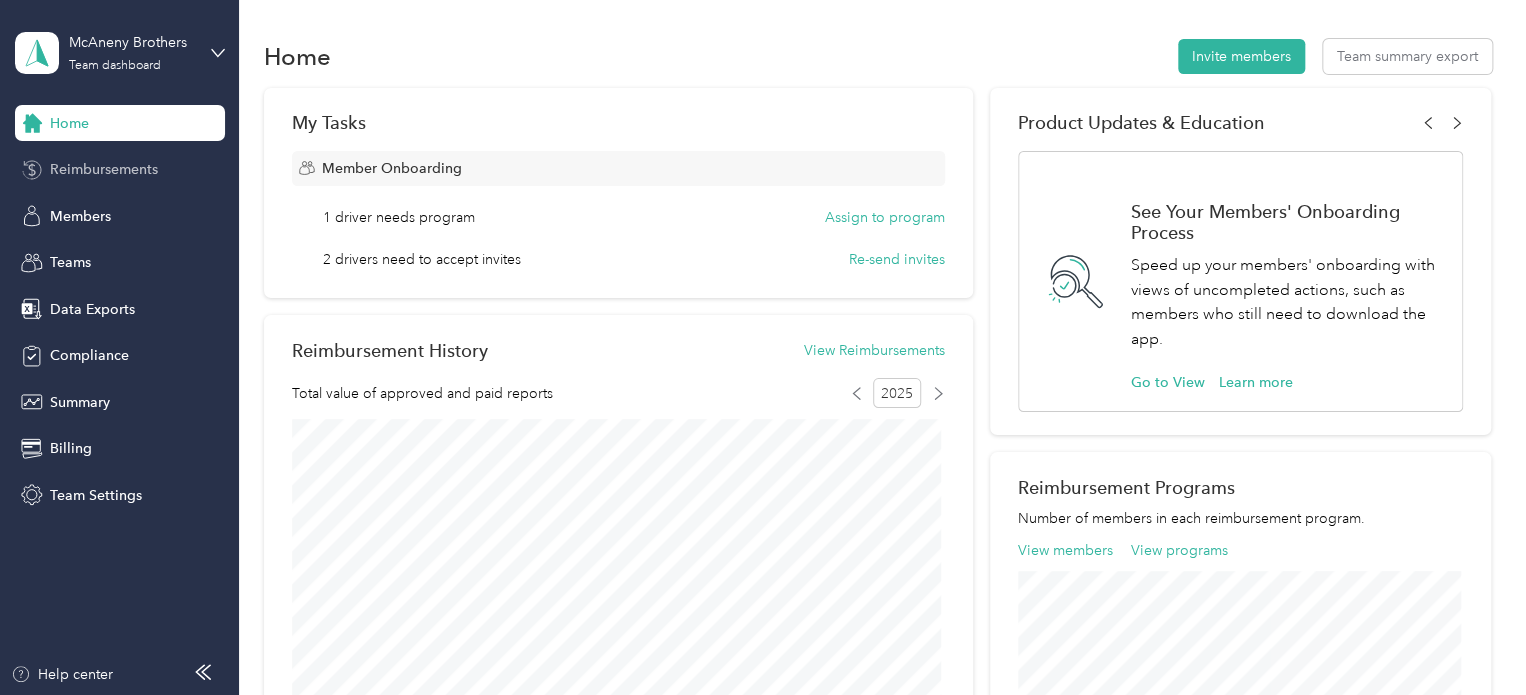 click on "Reimbursements" at bounding box center (104, 169) 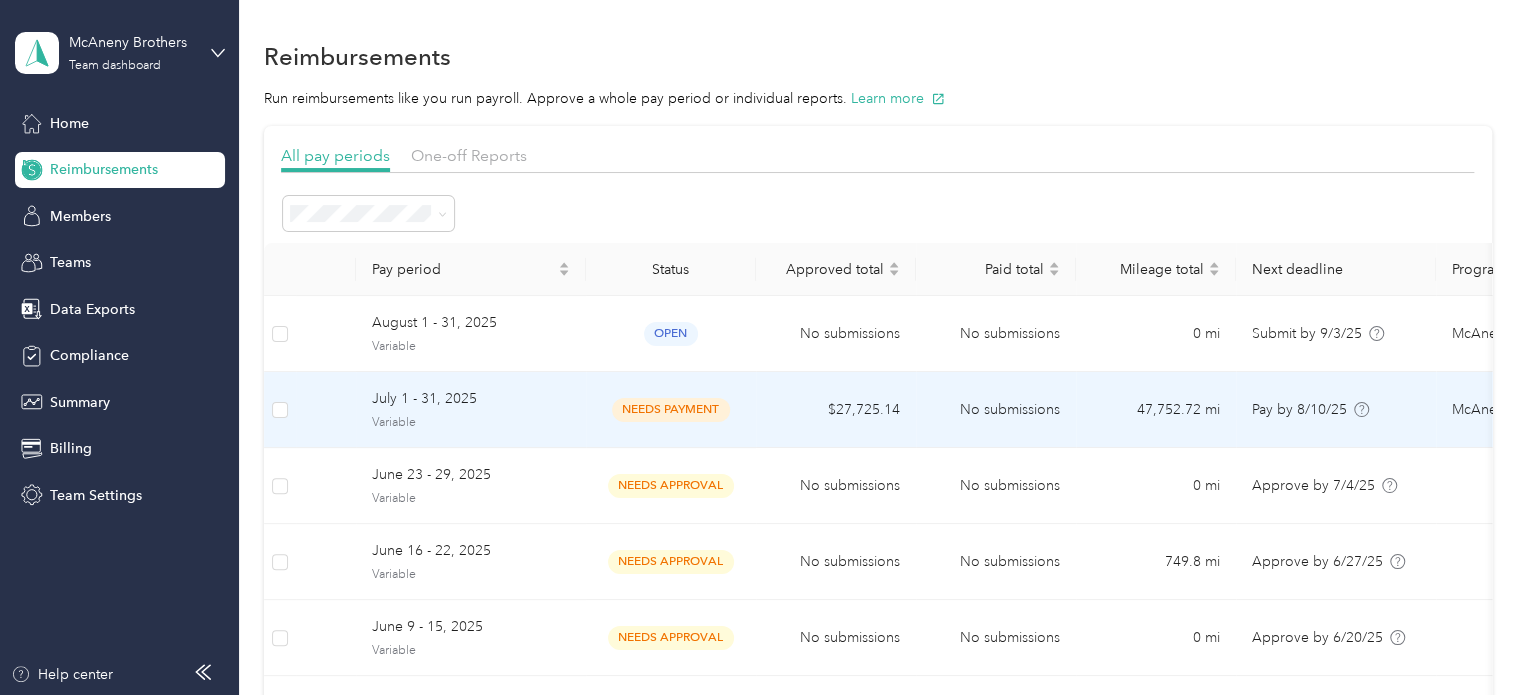 click on "July 1 - 31, 2025" at bounding box center [471, 399] 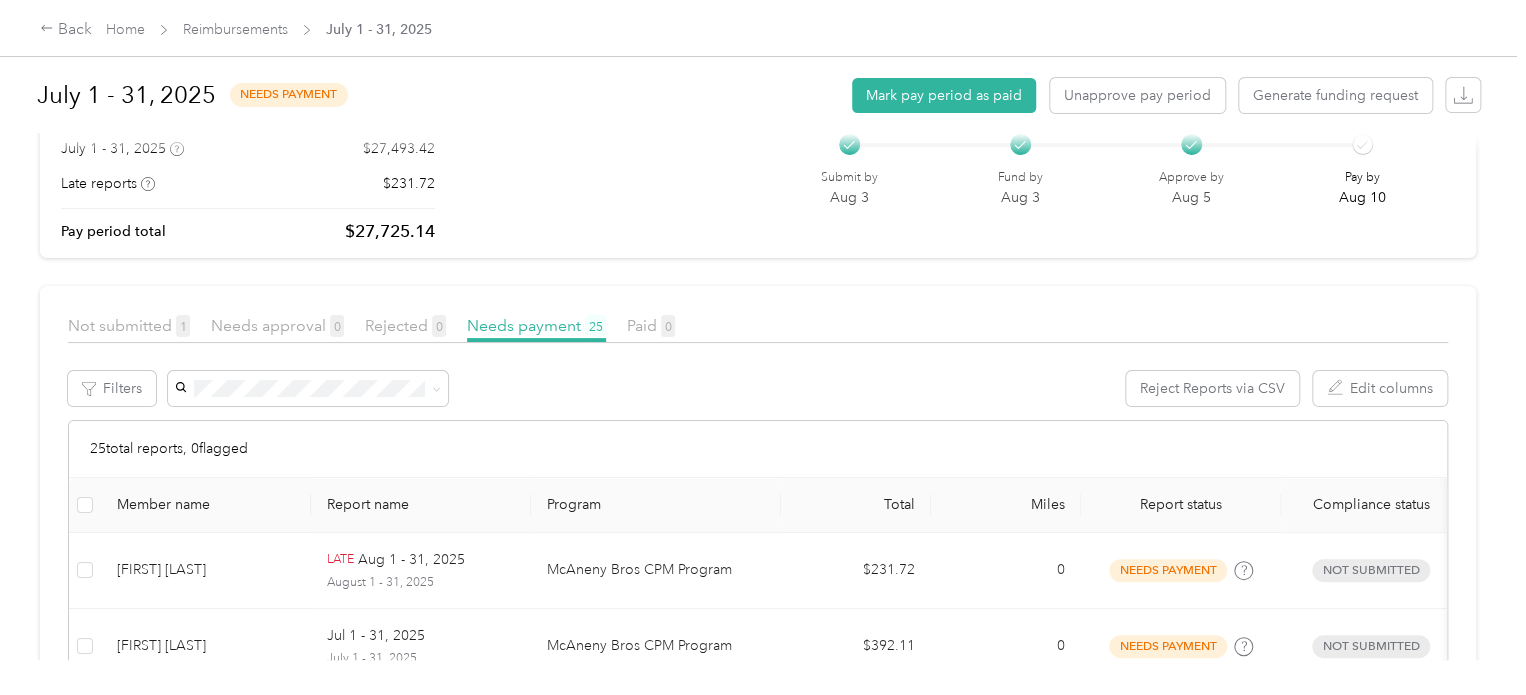scroll, scrollTop: 0, scrollLeft: 0, axis: both 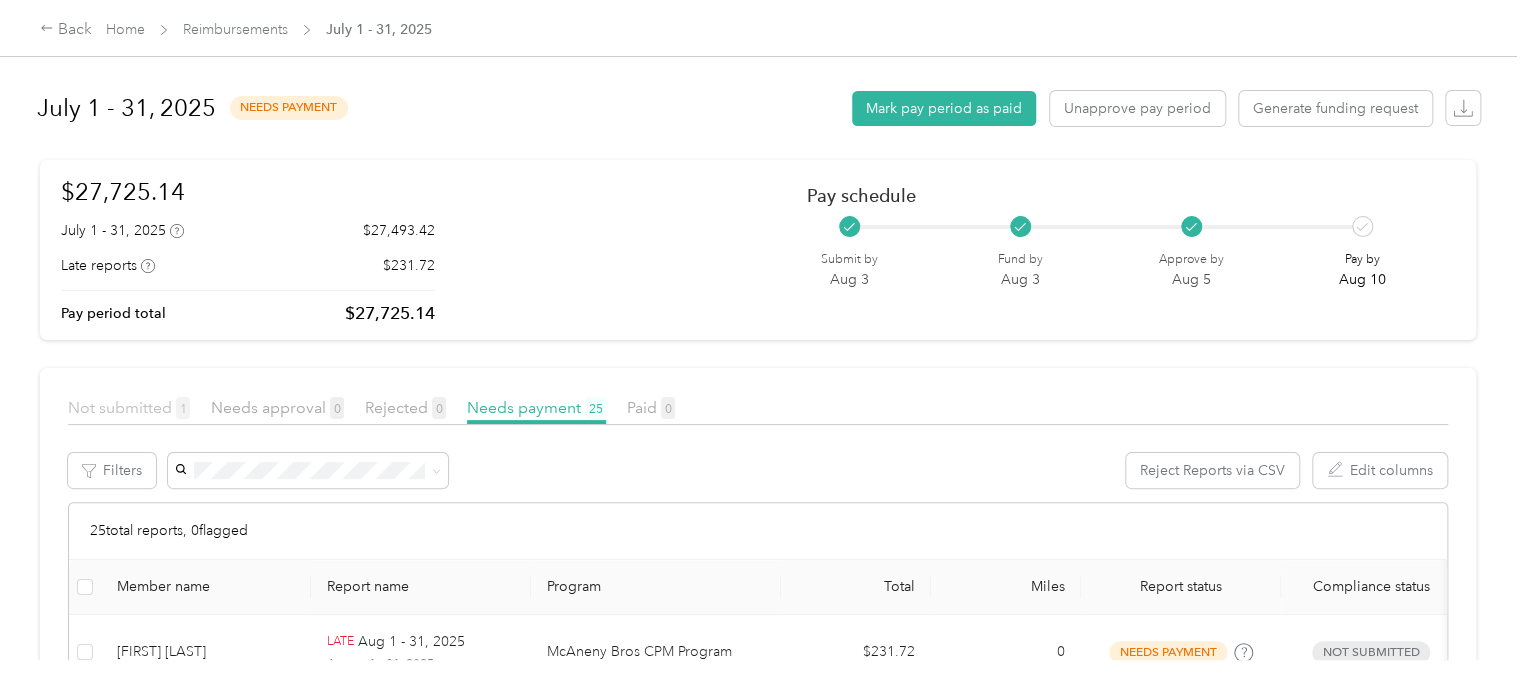 click on "Not submitted   1" at bounding box center (129, 407) 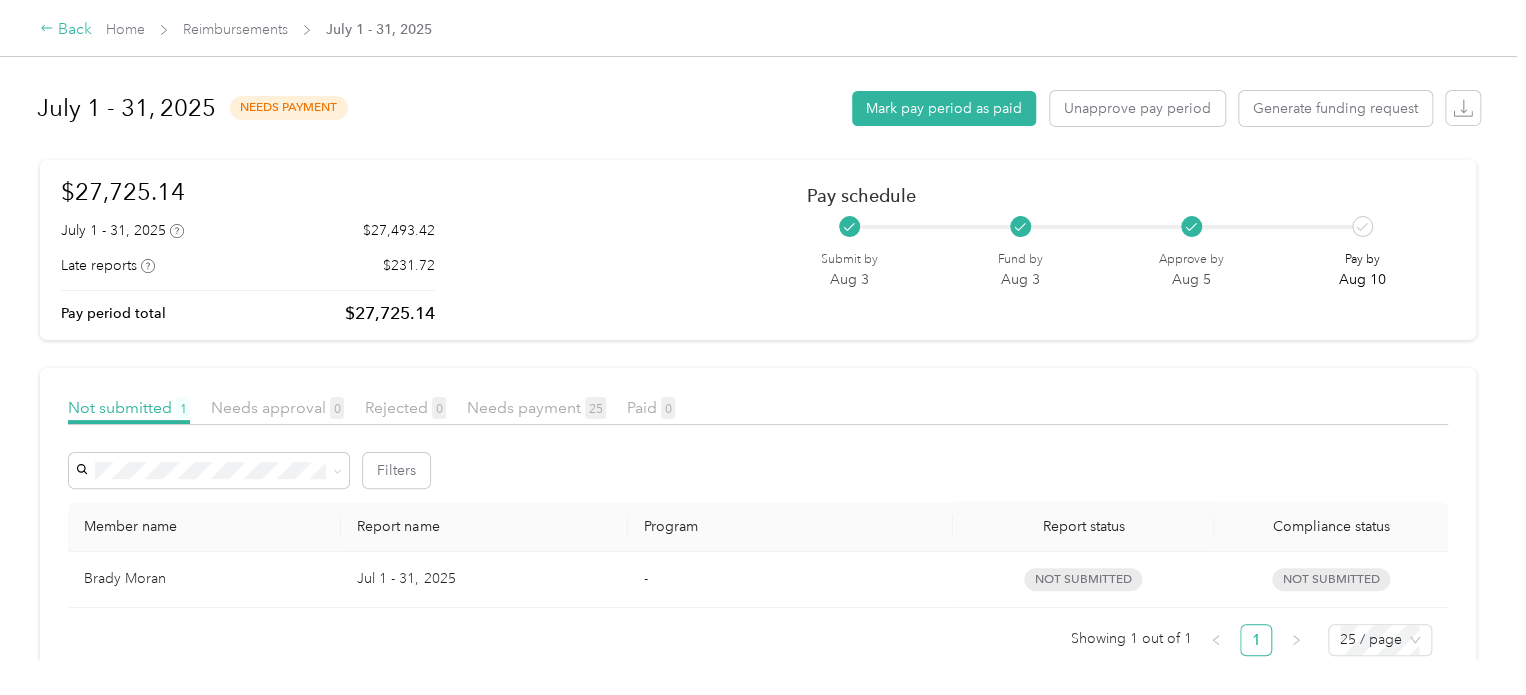 click on "Back" at bounding box center (66, 30) 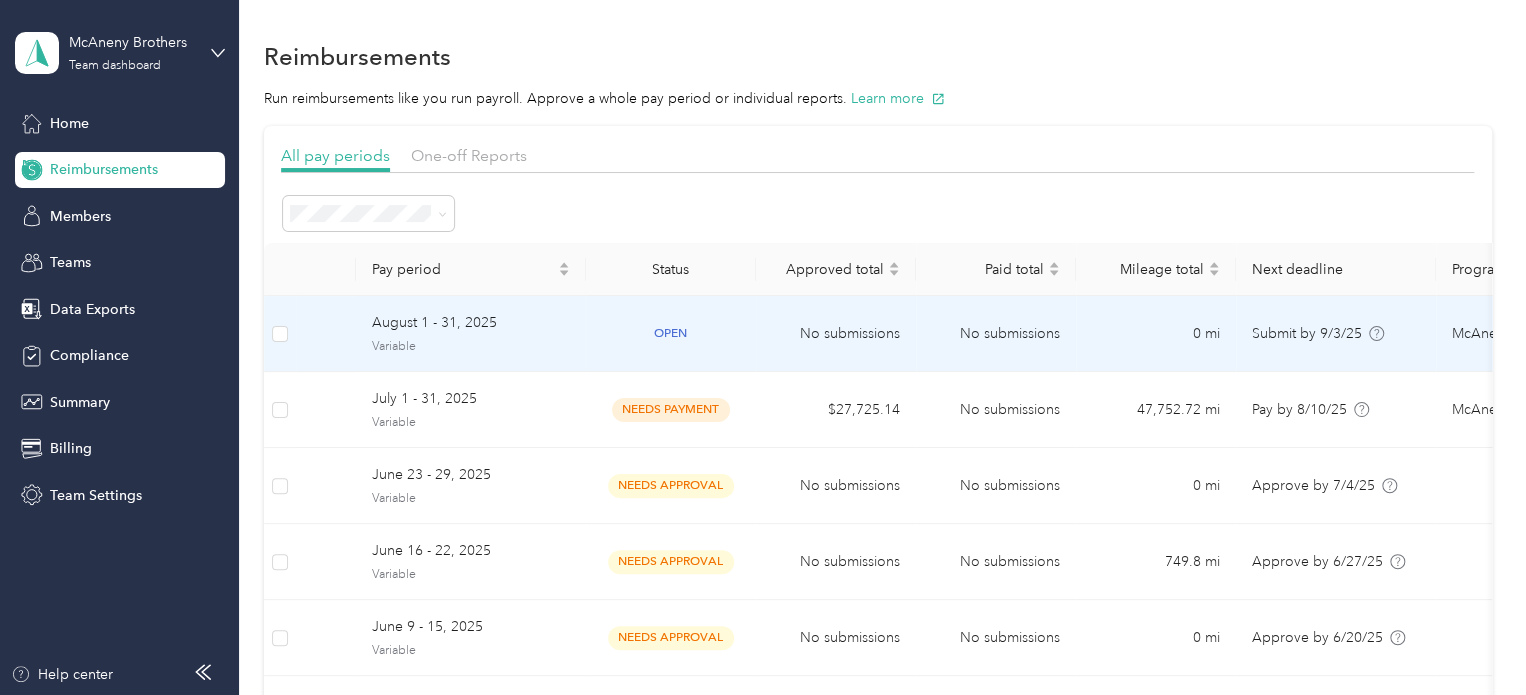 click on "August 1 - 31, 2025" at bounding box center [471, 323] 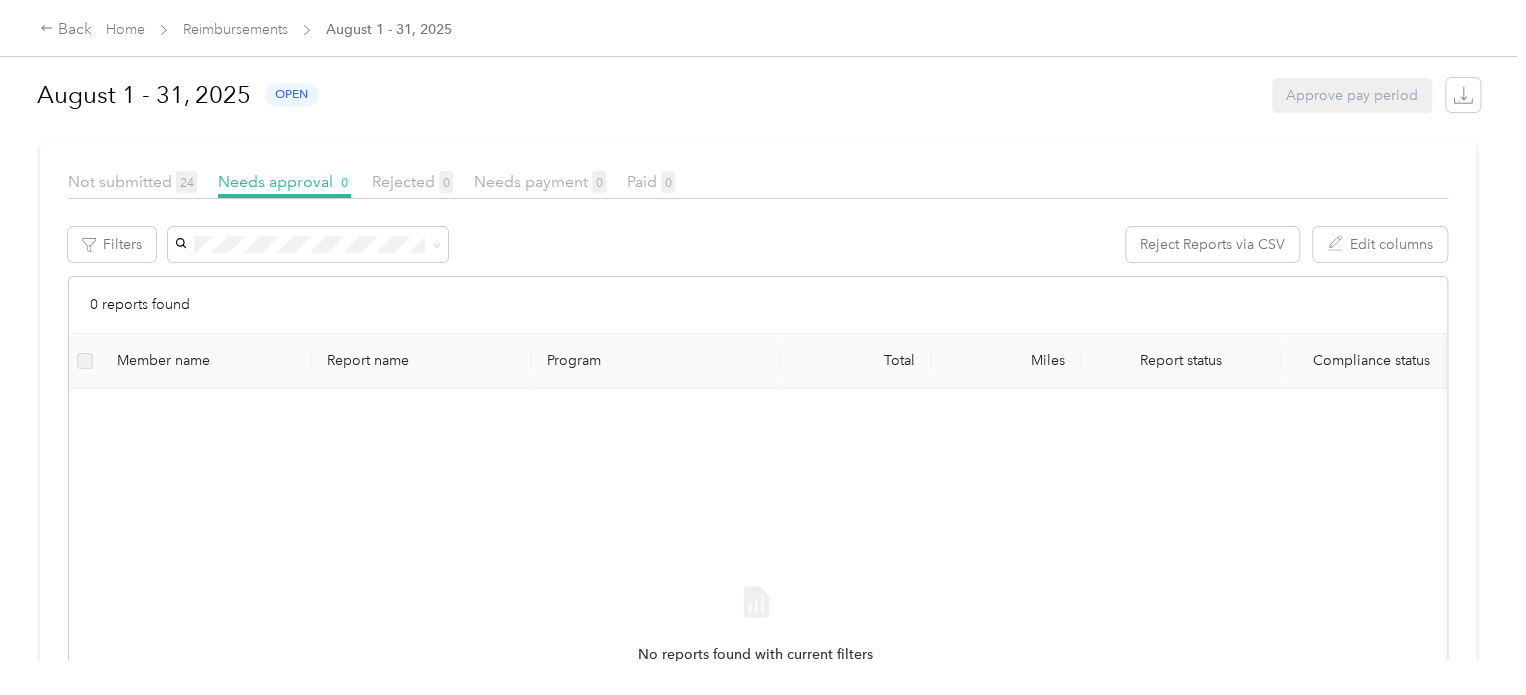 scroll, scrollTop: 232, scrollLeft: 0, axis: vertical 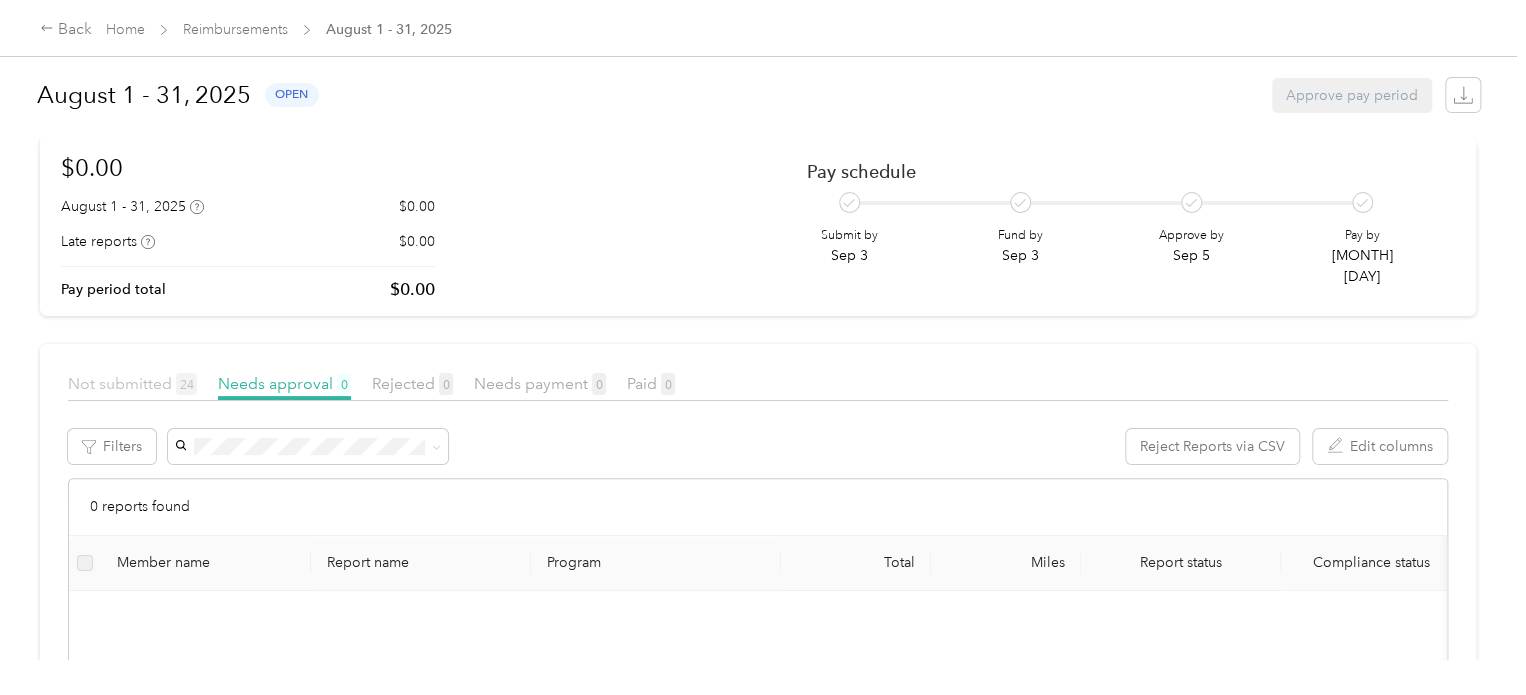 click on "24" at bounding box center [186, 384] 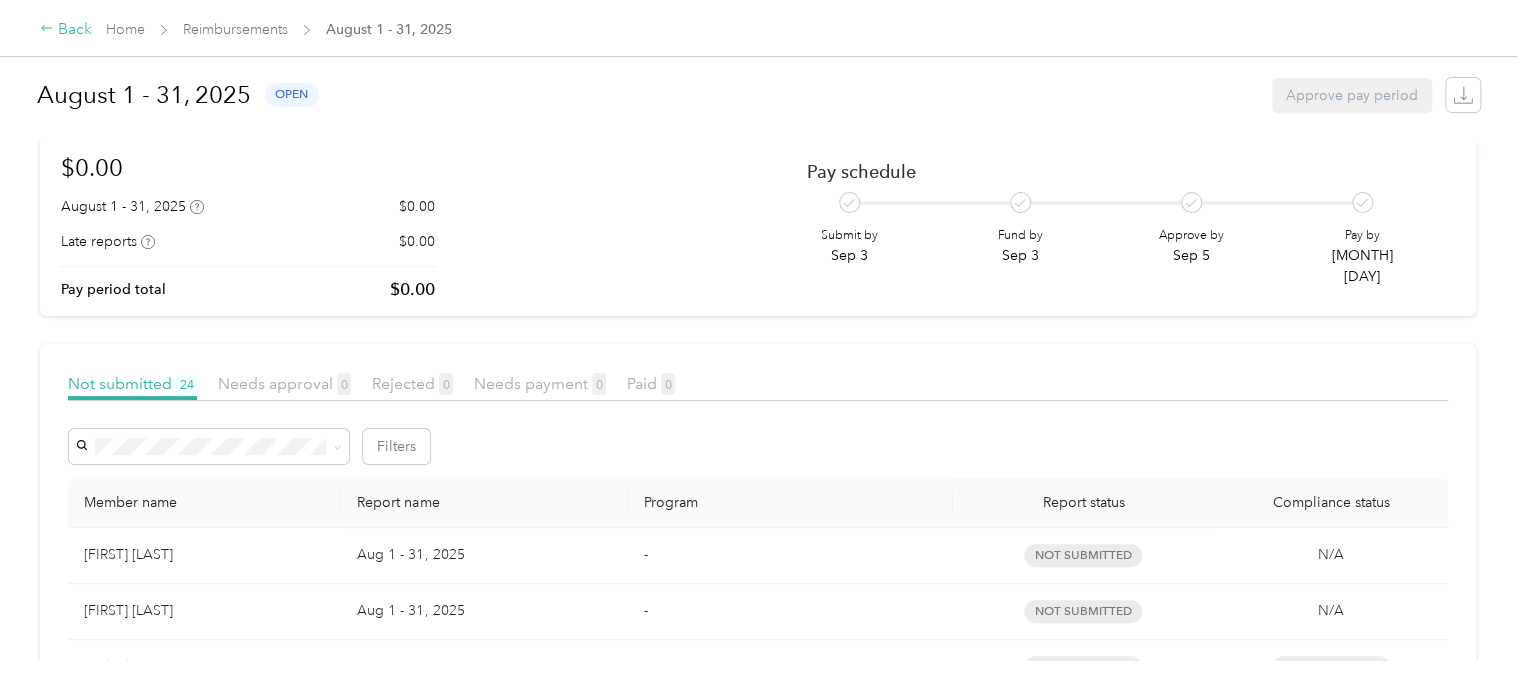 click on "Back" at bounding box center [66, 30] 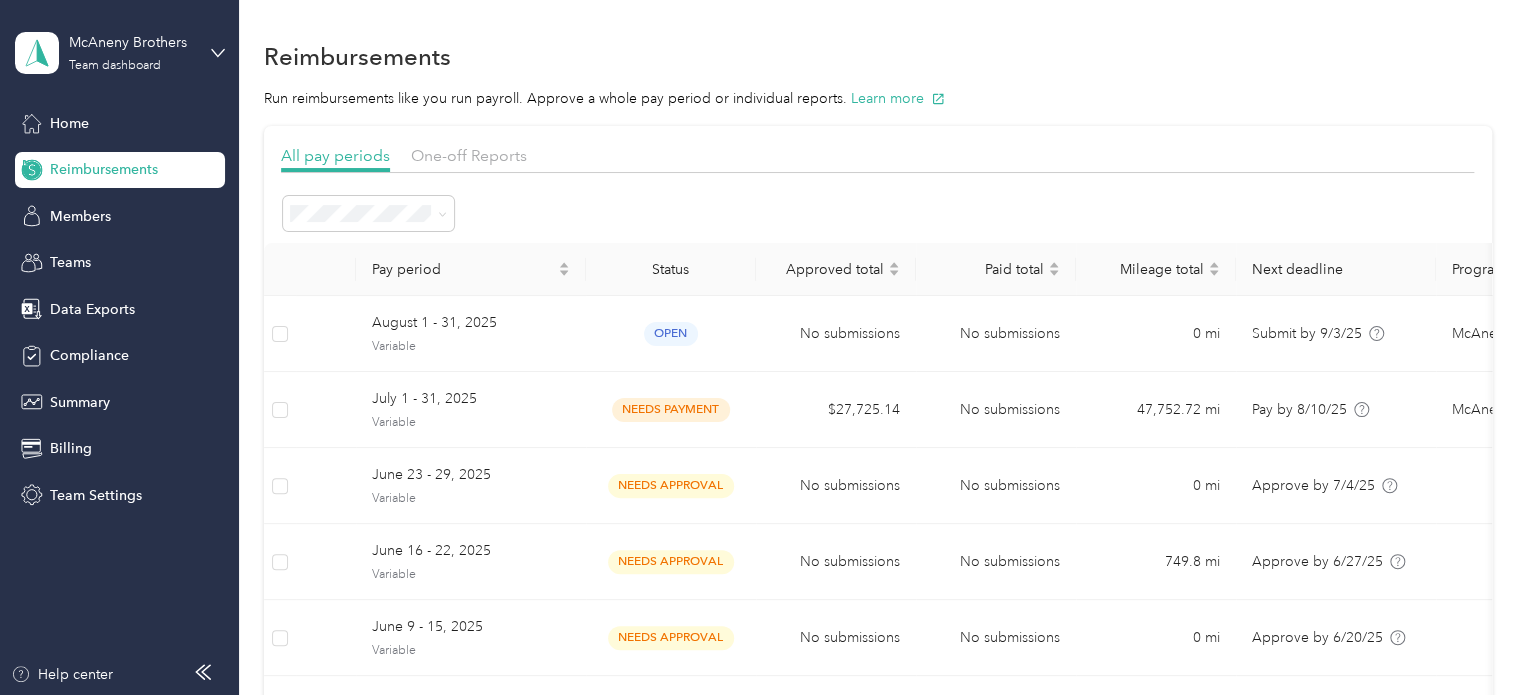 click on "McAneny Brothers Team dashboard" at bounding box center [120, 53] 